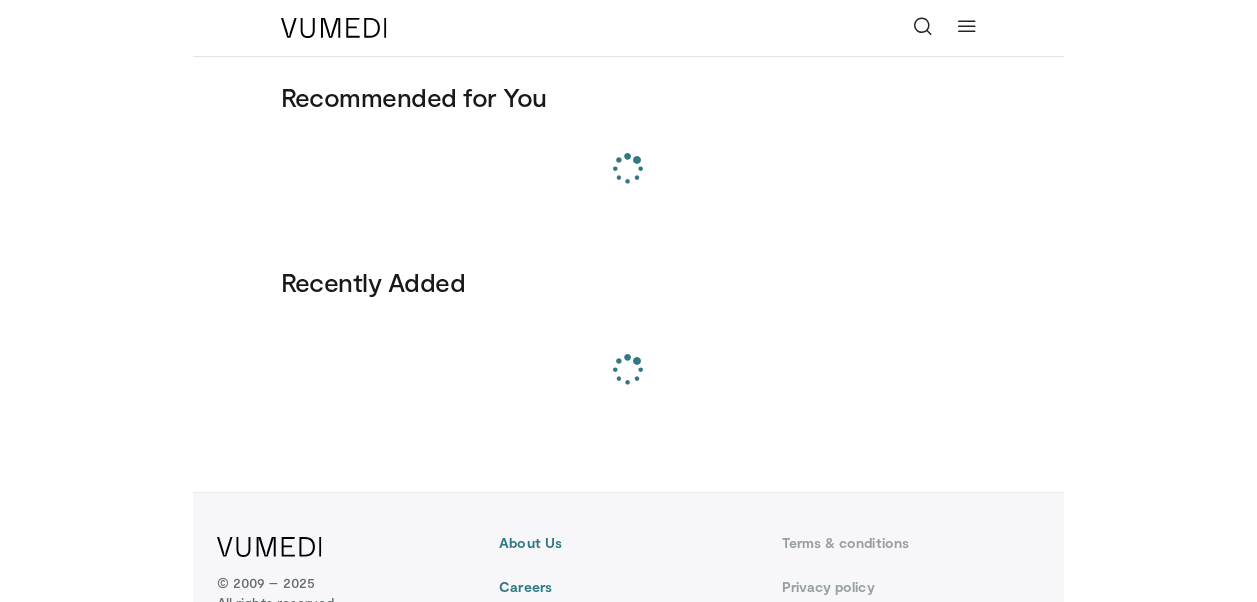 scroll, scrollTop: 0, scrollLeft: 0, axis: both 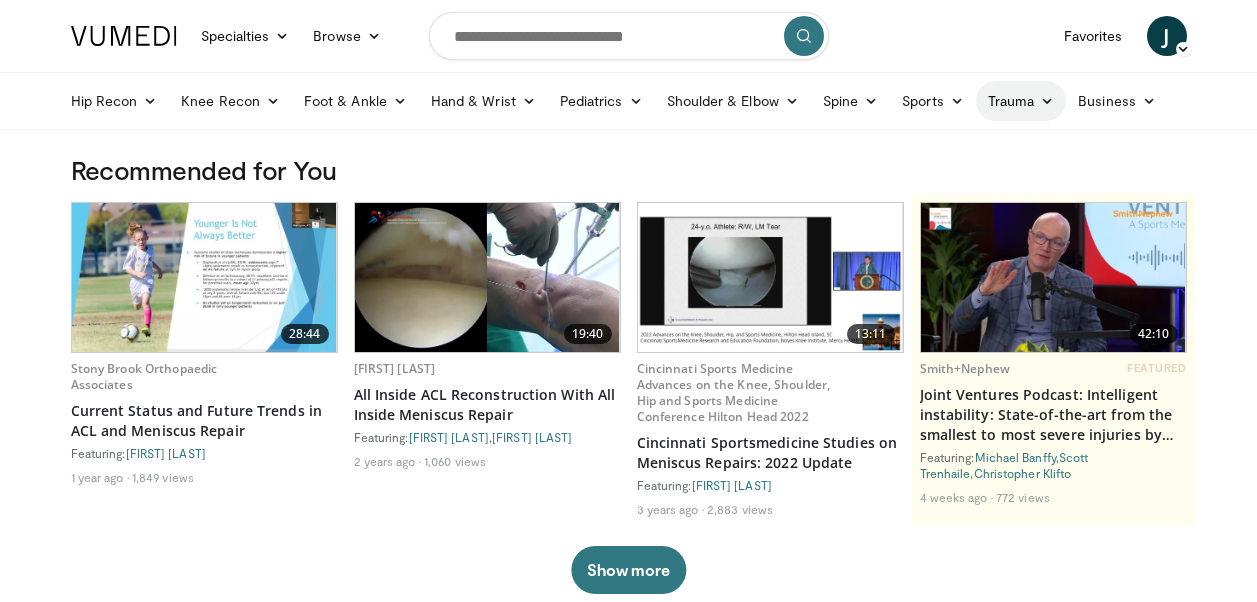 click on "Trauma" at bounding box center [1021, 101] 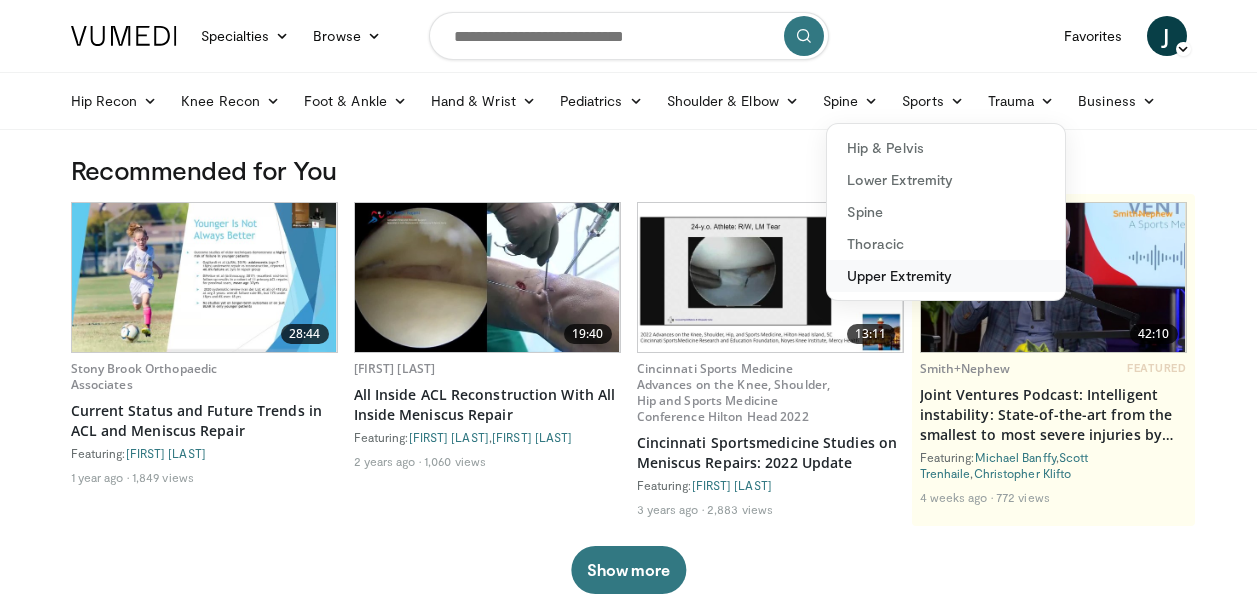 click on "Upper Extremity" at bounding box center (946, 276) 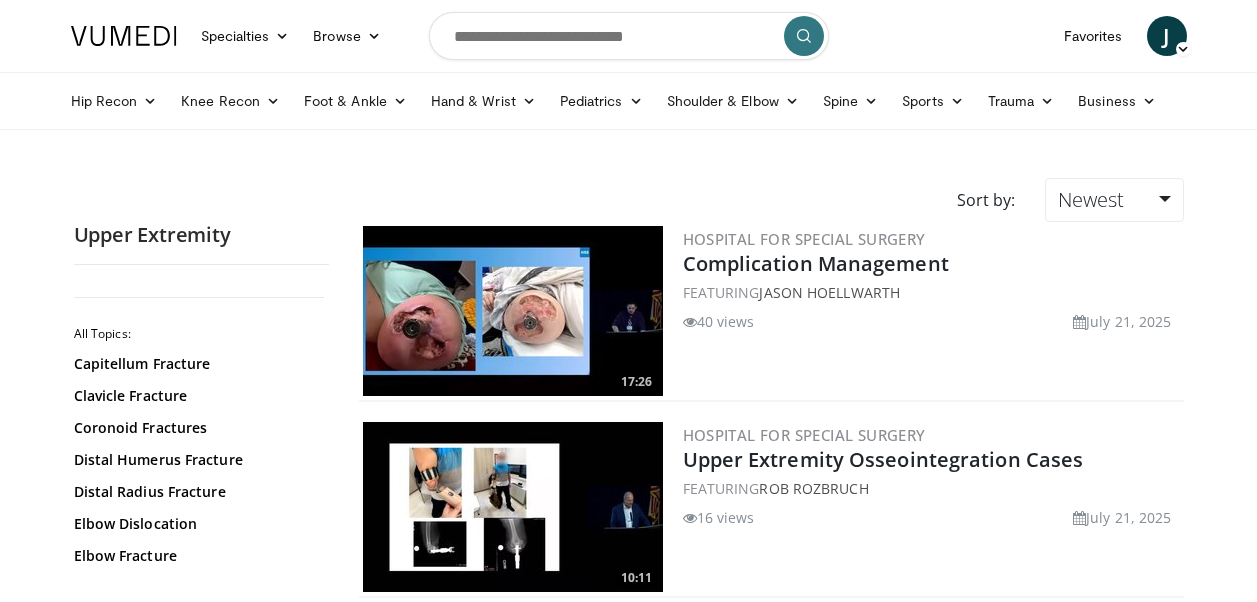 scroll, scrollTop: 0, scrollLeft: 0, axis: both 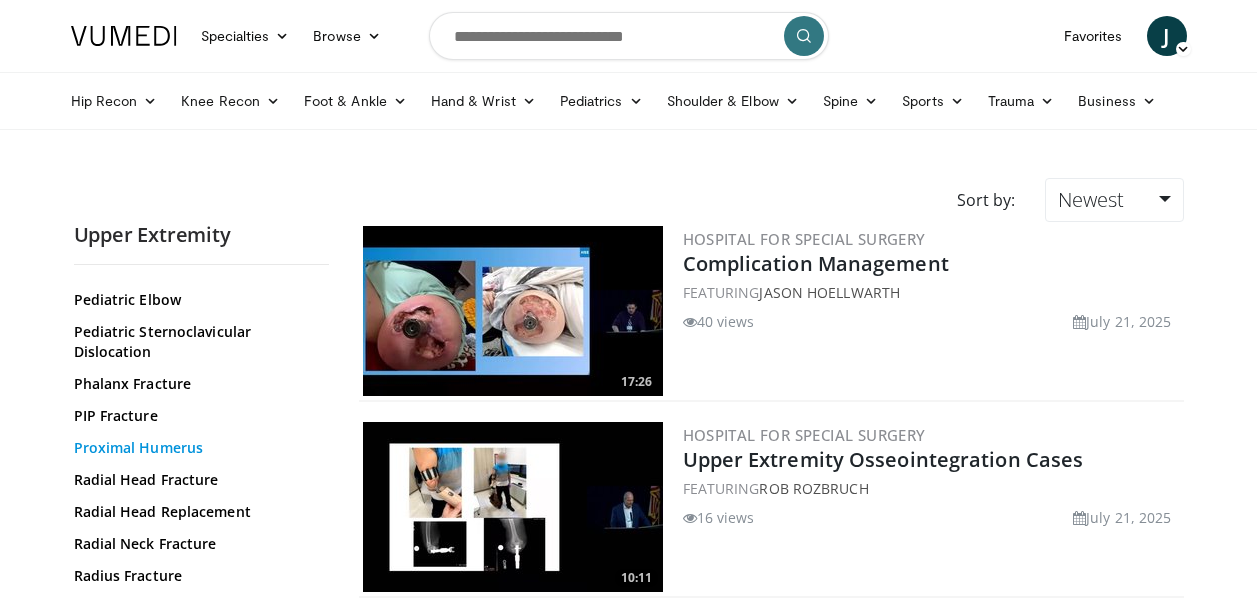 click on "Proximal Humerus" at bounding box center [196, 448] 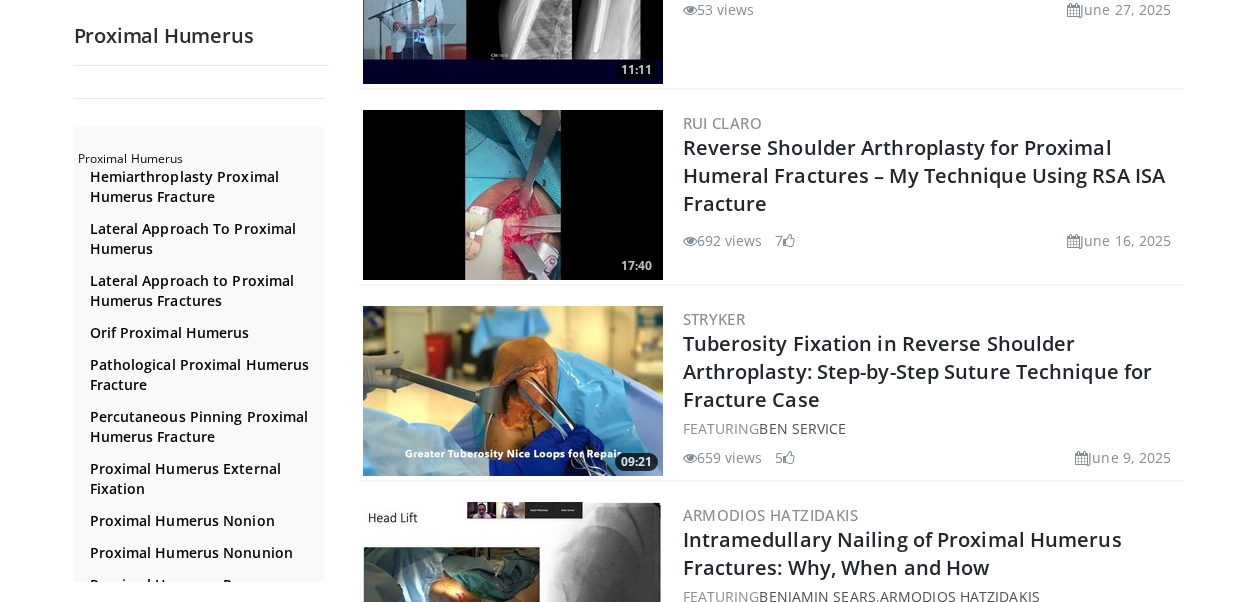 scroll, scrollTop: 1100, scrollLeft: 0, axis: vertical 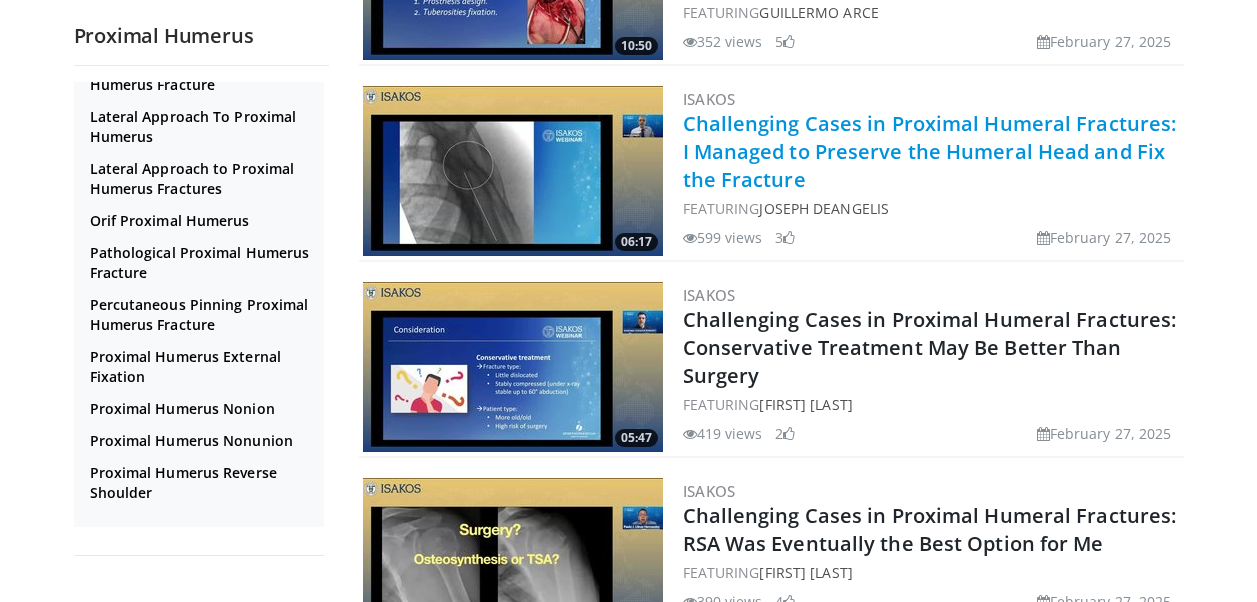 click on "Challenging Cases in Proximal Humeral Fractures: I Managed to Preserve the Humeral Head and Fix the Fracture" at bounding box center [930, 151] 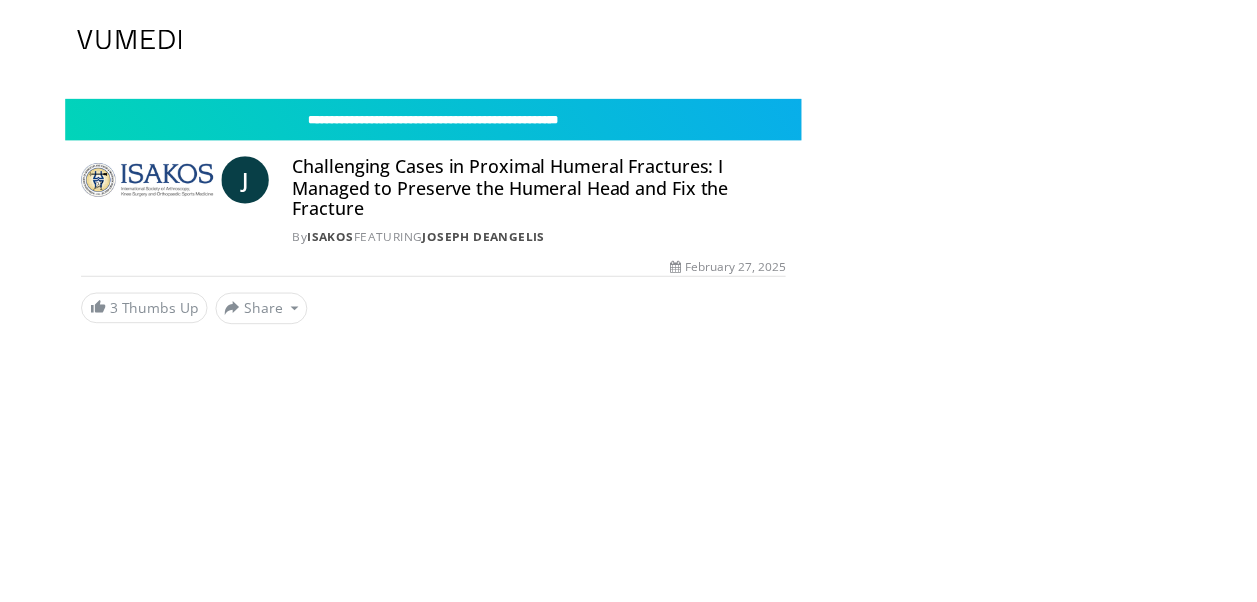scroll, scrollTop: 0, scrollLeft: 0, axis: both 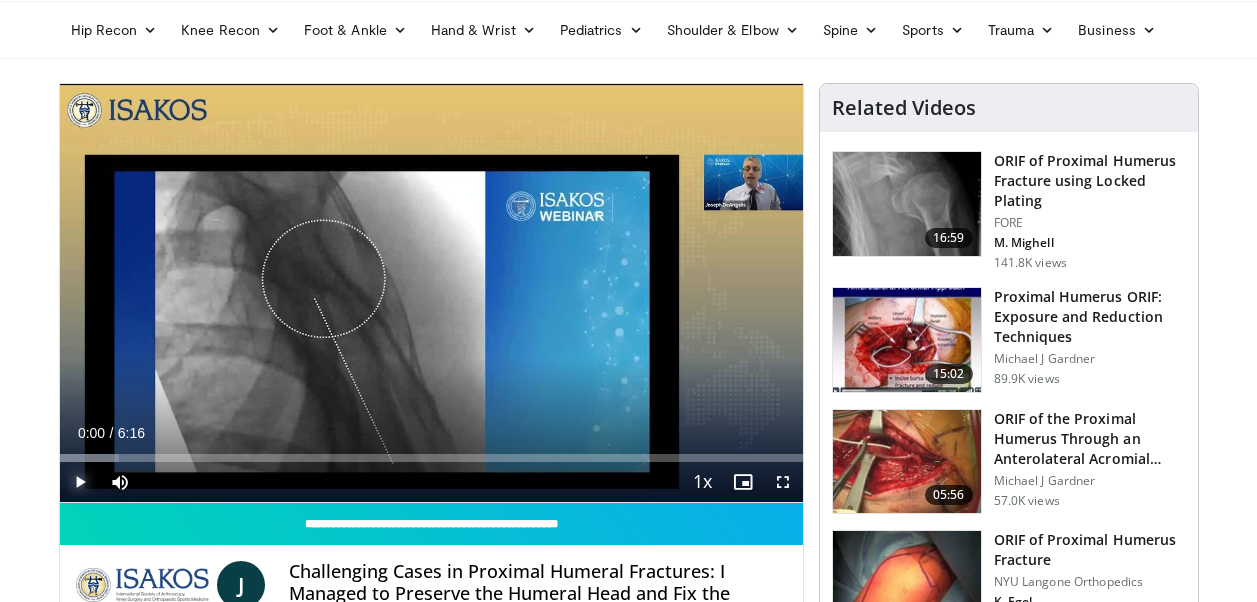 click at bounding box center (80, 482) 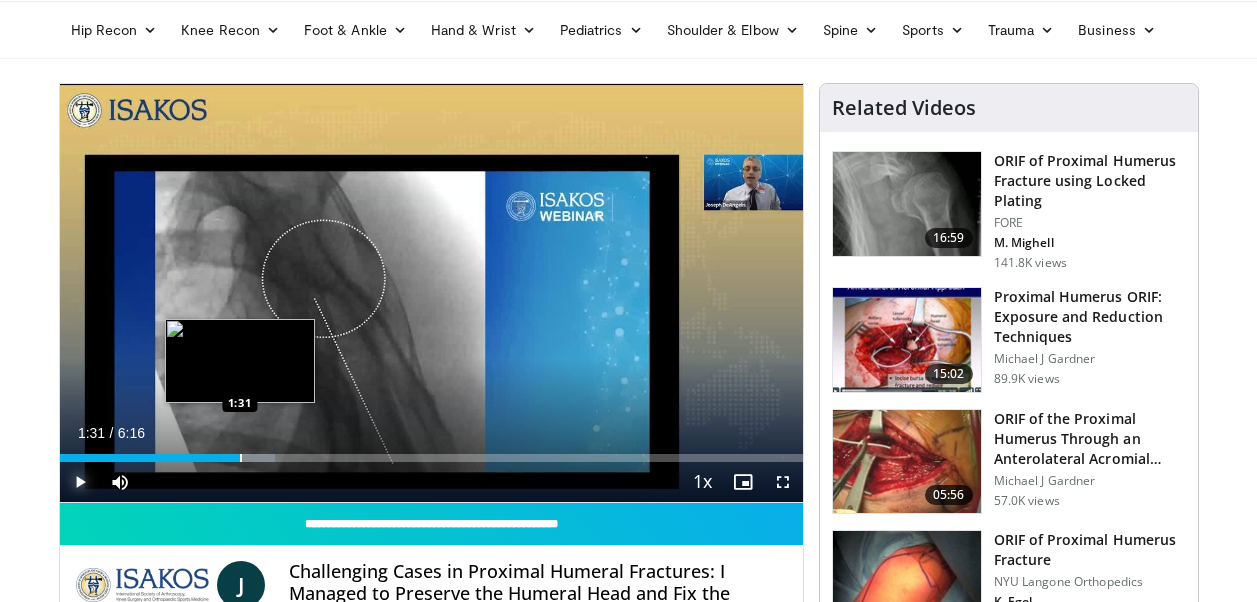 click at bounding box center [241, 458] 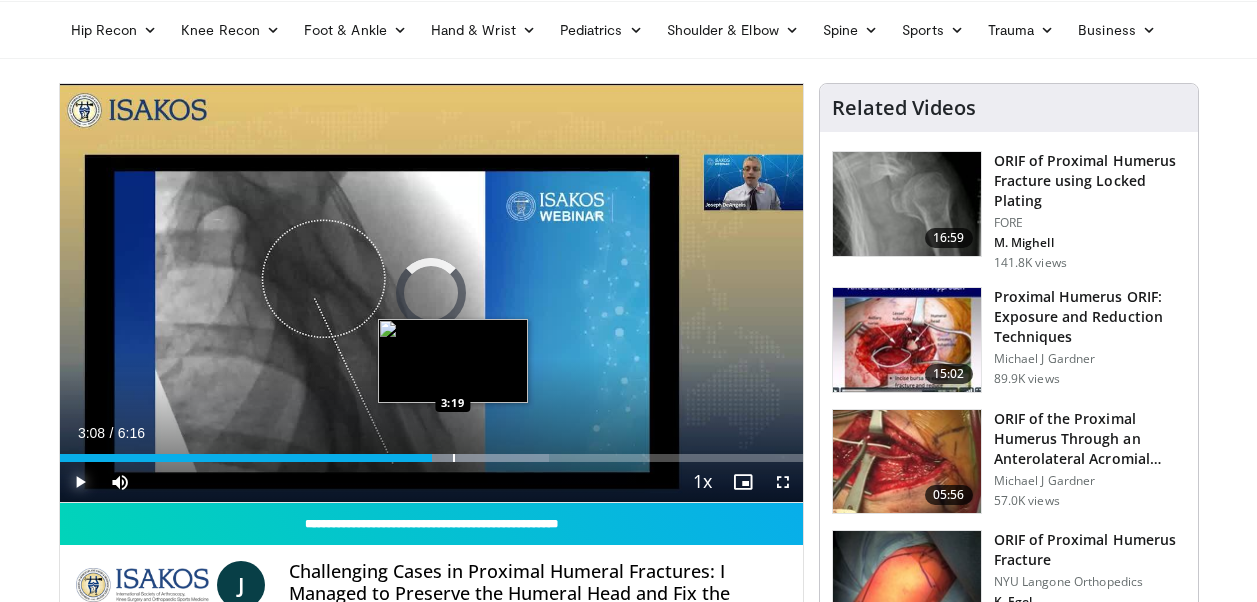 click at bounding box center (491, 458) 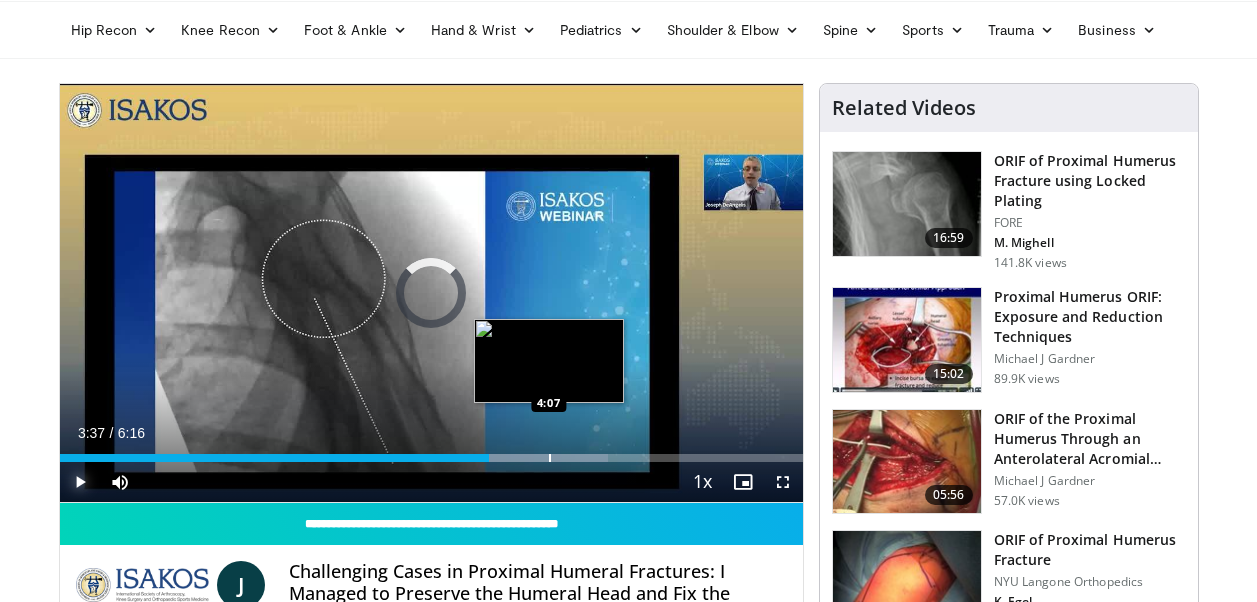 click at bounding box center [520, 458] 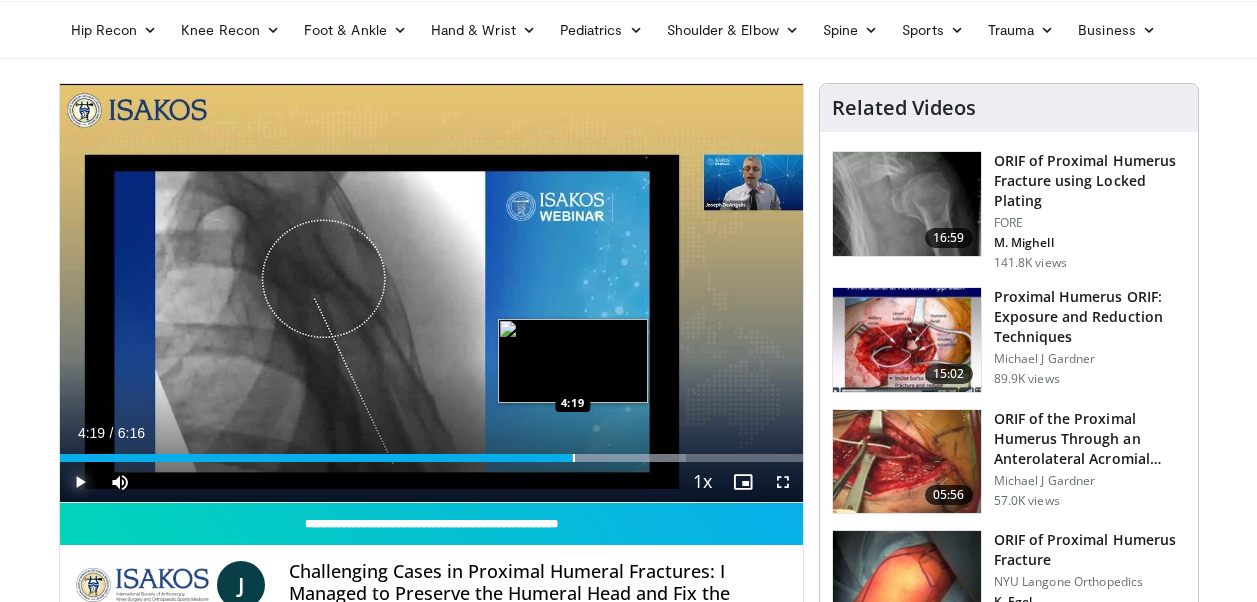 click at bounding box center (592, 458) 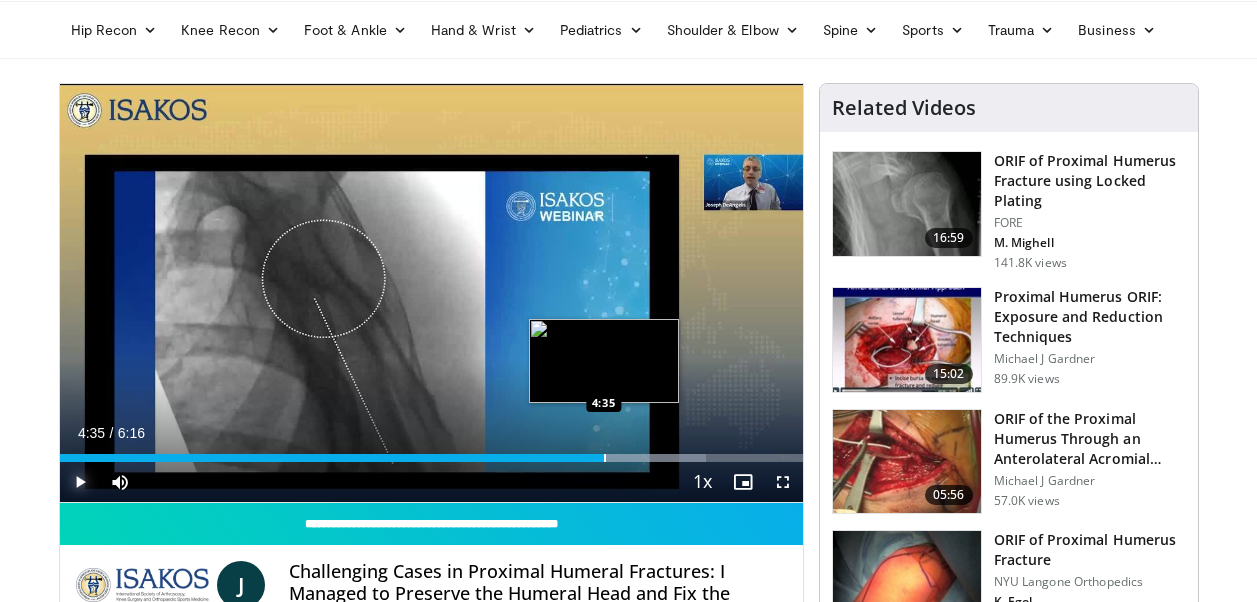 click at bounding box center [605, 458] 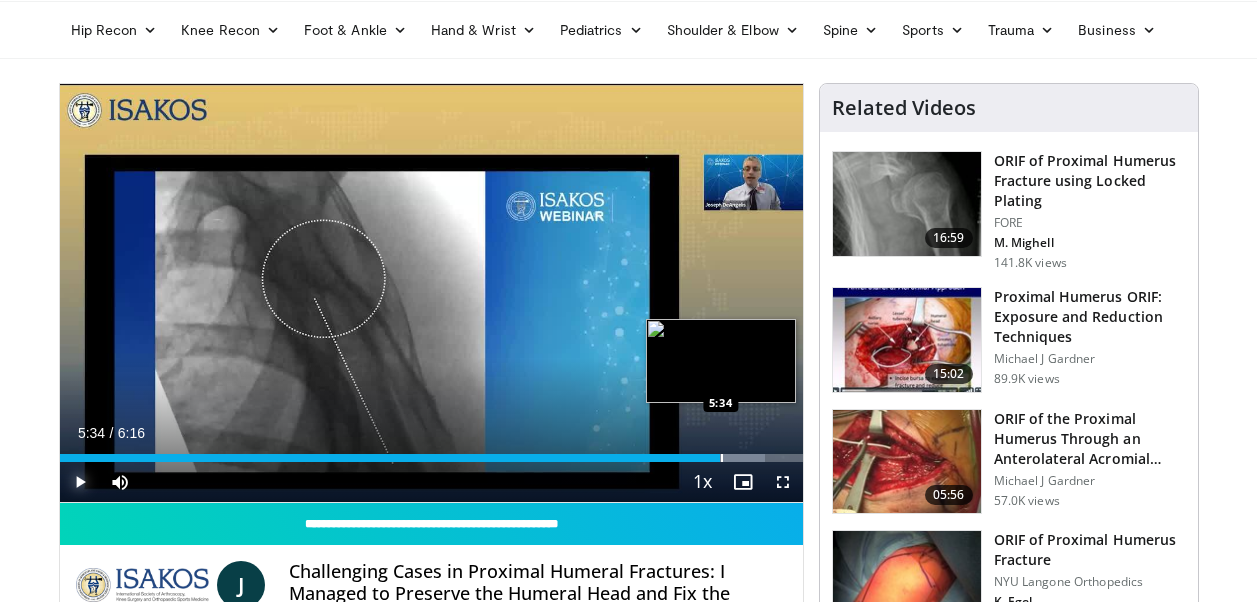 click on "Loaded :  94.91% 4:52 5:34" at bounding box center [431, 452] 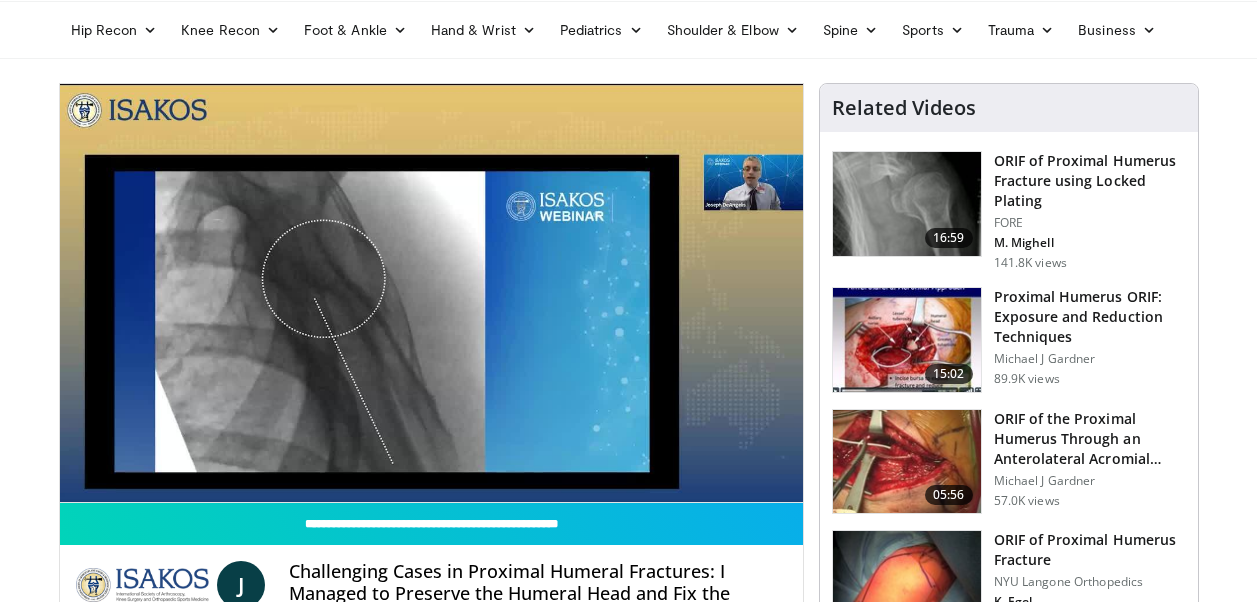 click at bounding box center (907, 204) 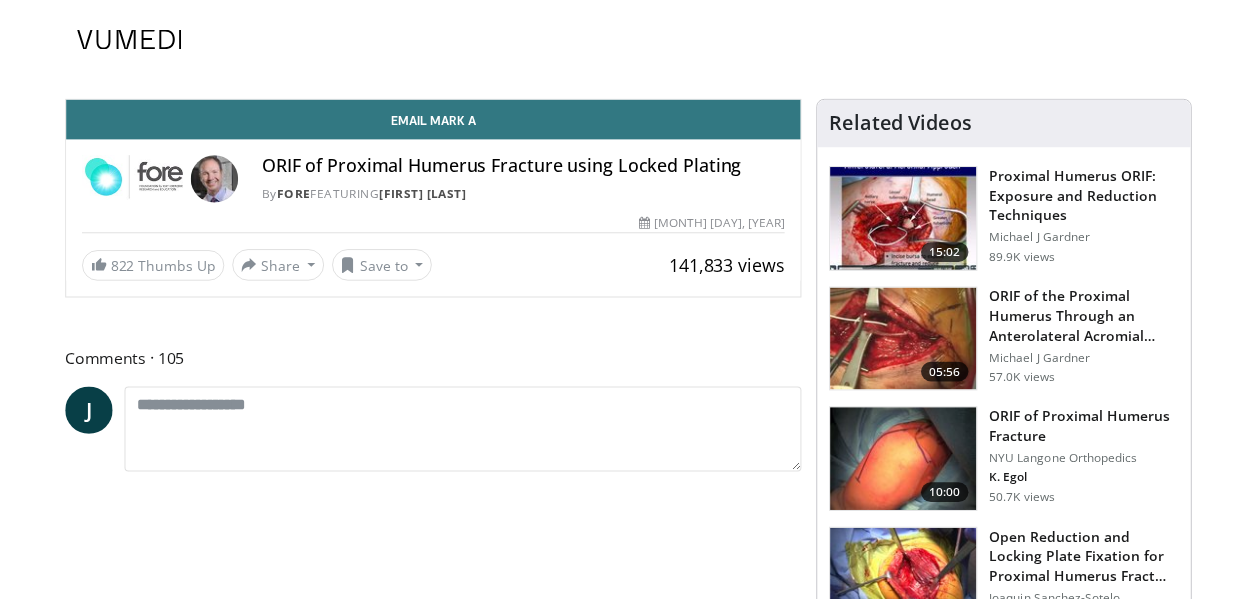 scroll, scrollTop: 0, scrollLeft: 0, axis: both 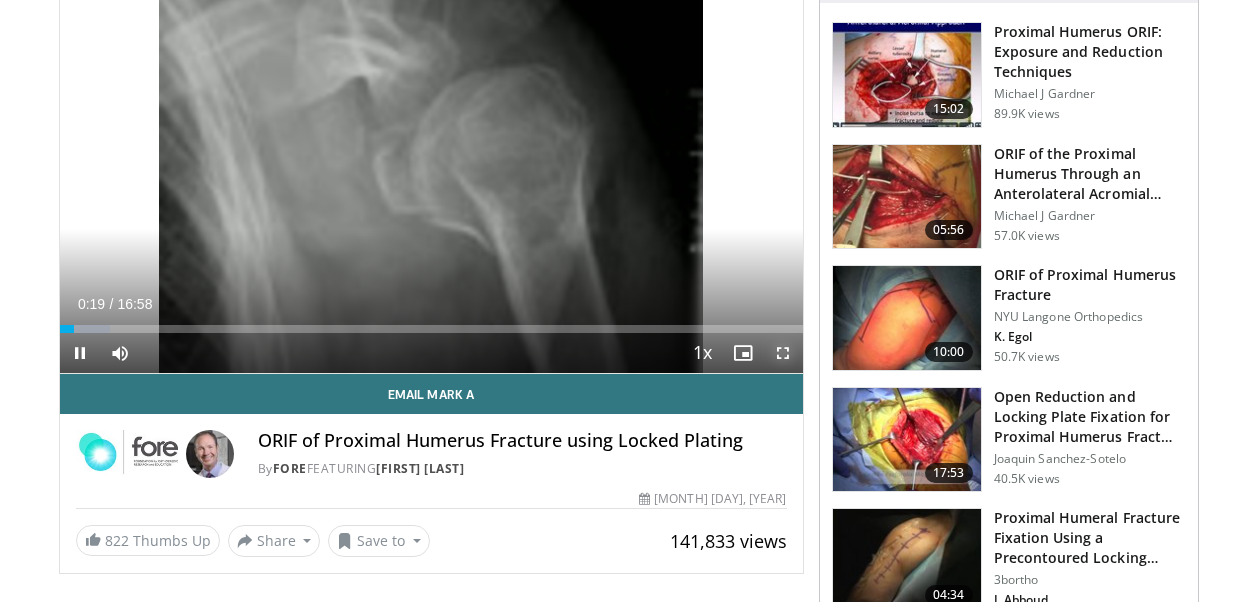 click at bounding box center (783, 353) 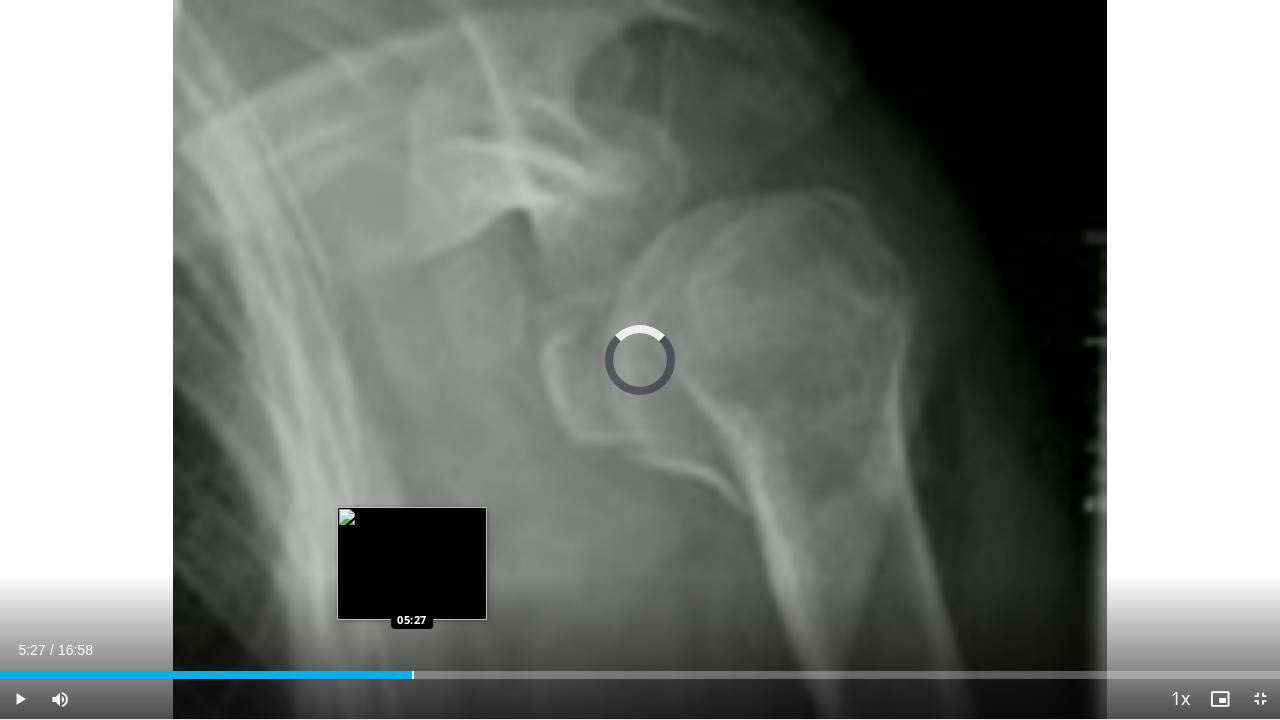 click on "Loaded :  8.84% 00:30 05:27" at bounding box center [640, 669] 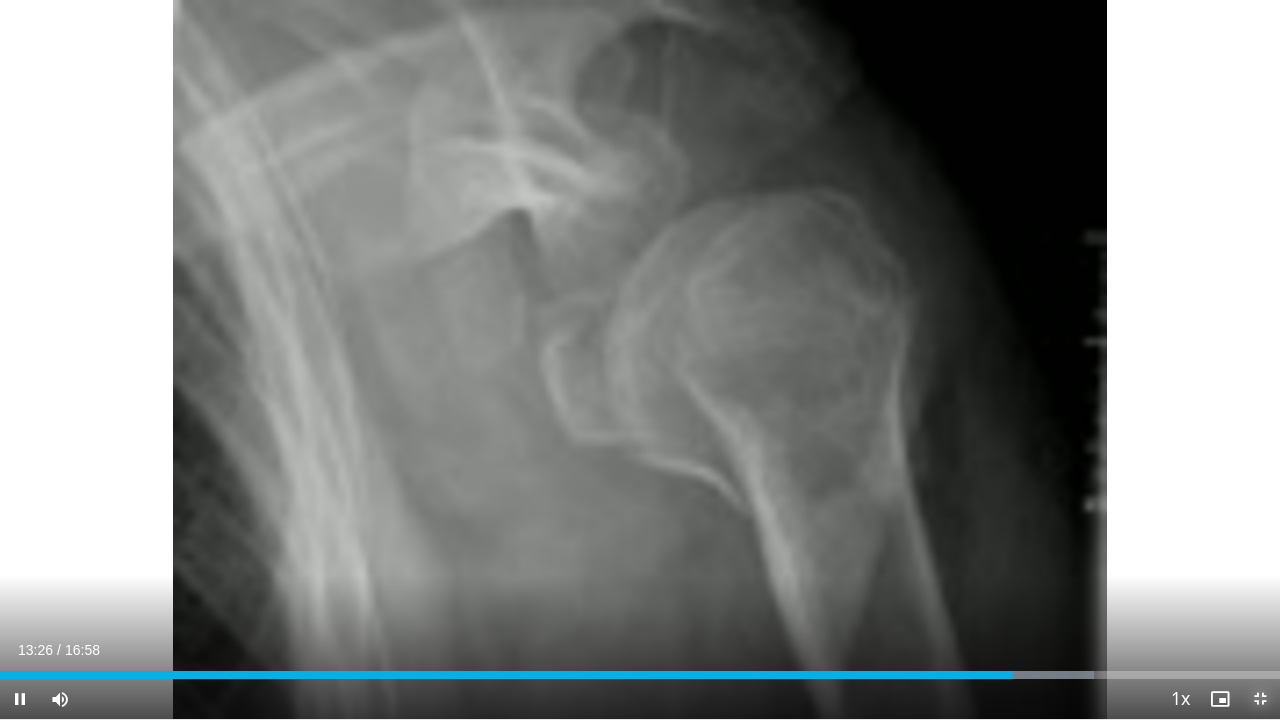 click at bounding box center (1260, 699) 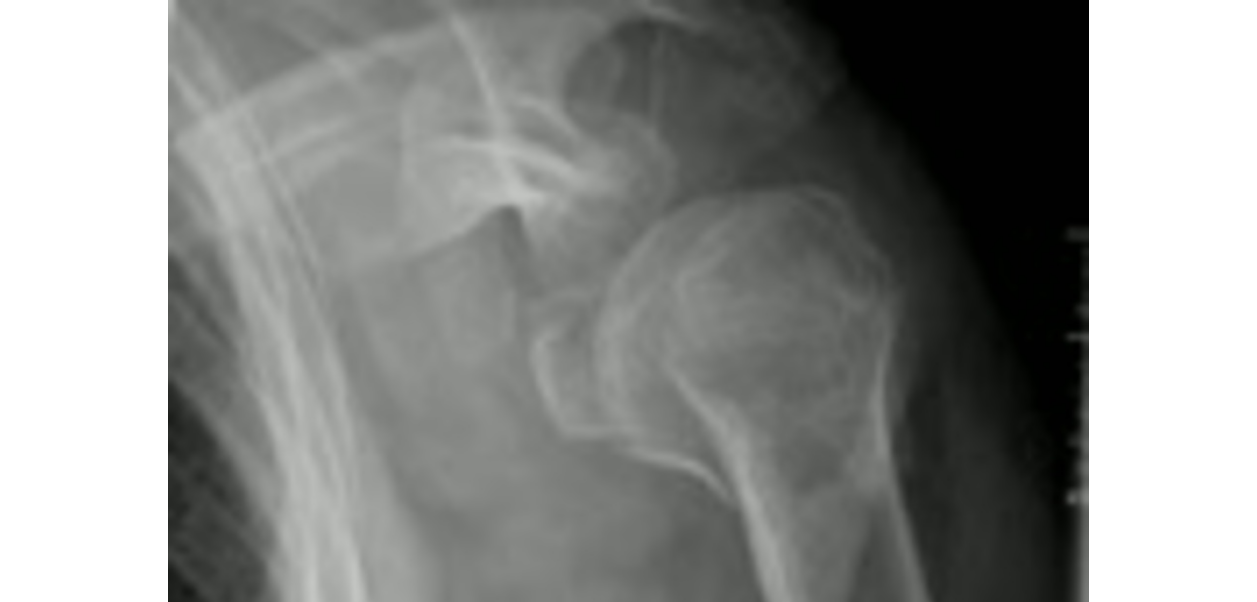 scroll, scrollTop: 0, scrollLeft: 0, axis: both 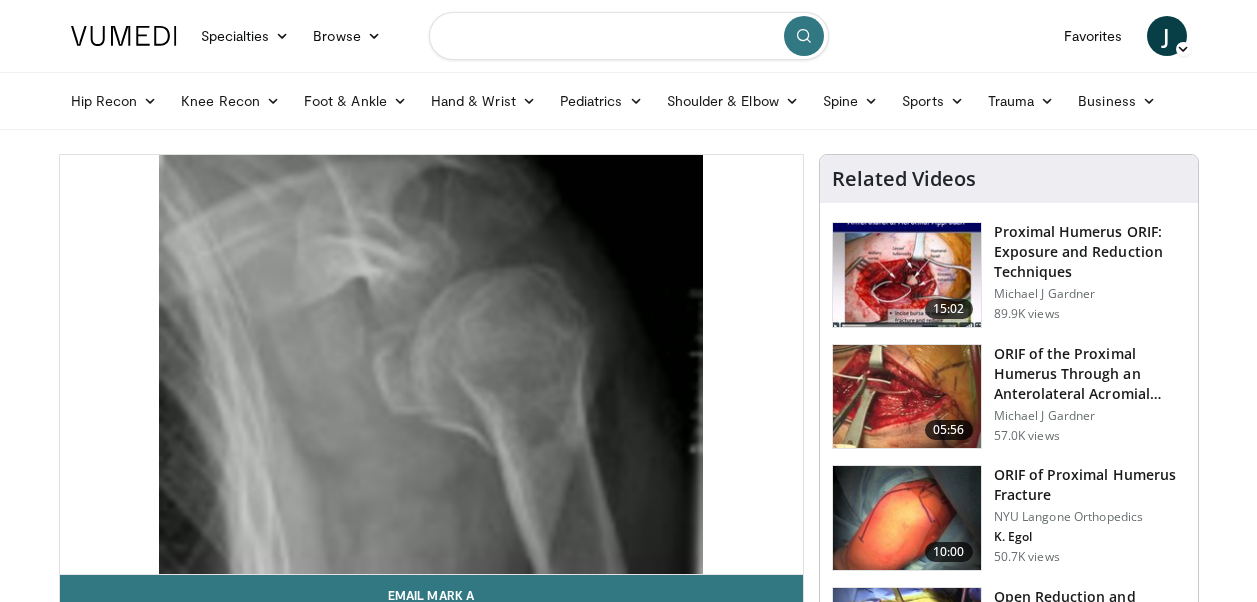 click at bounding box center [629, 36] 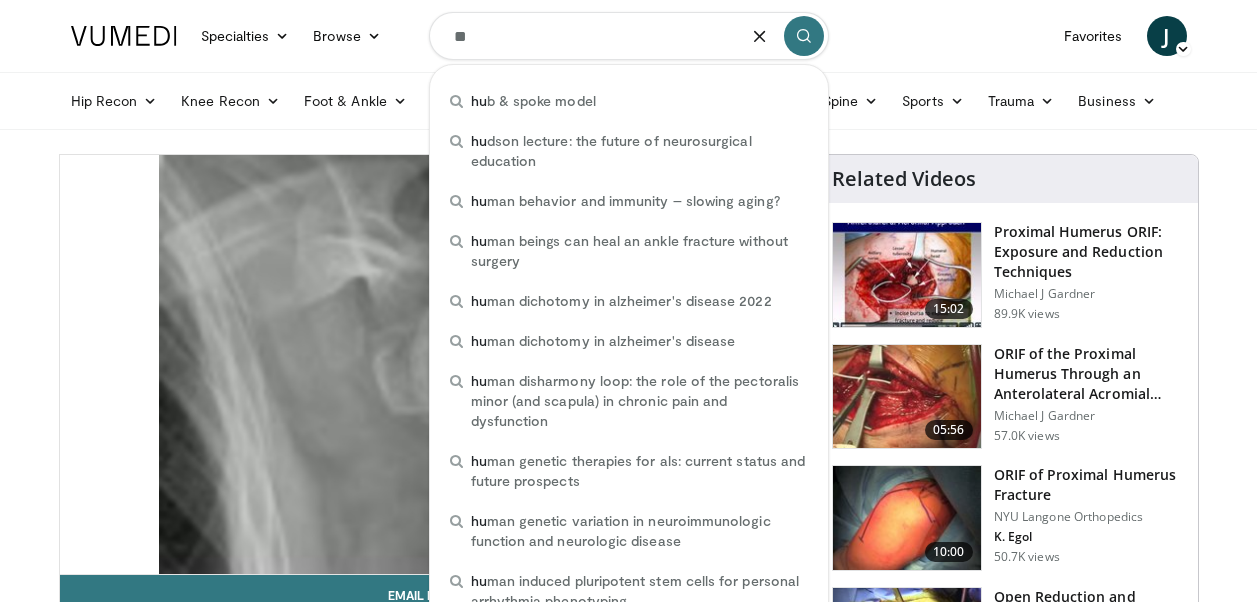 type on "*" 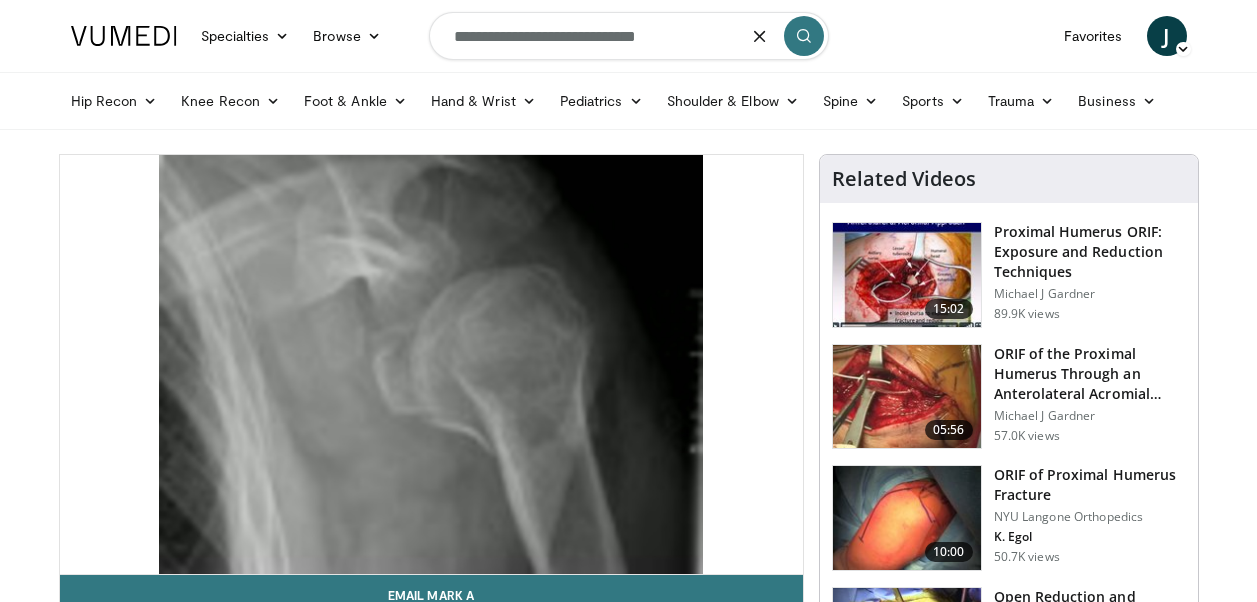 type on "**********" 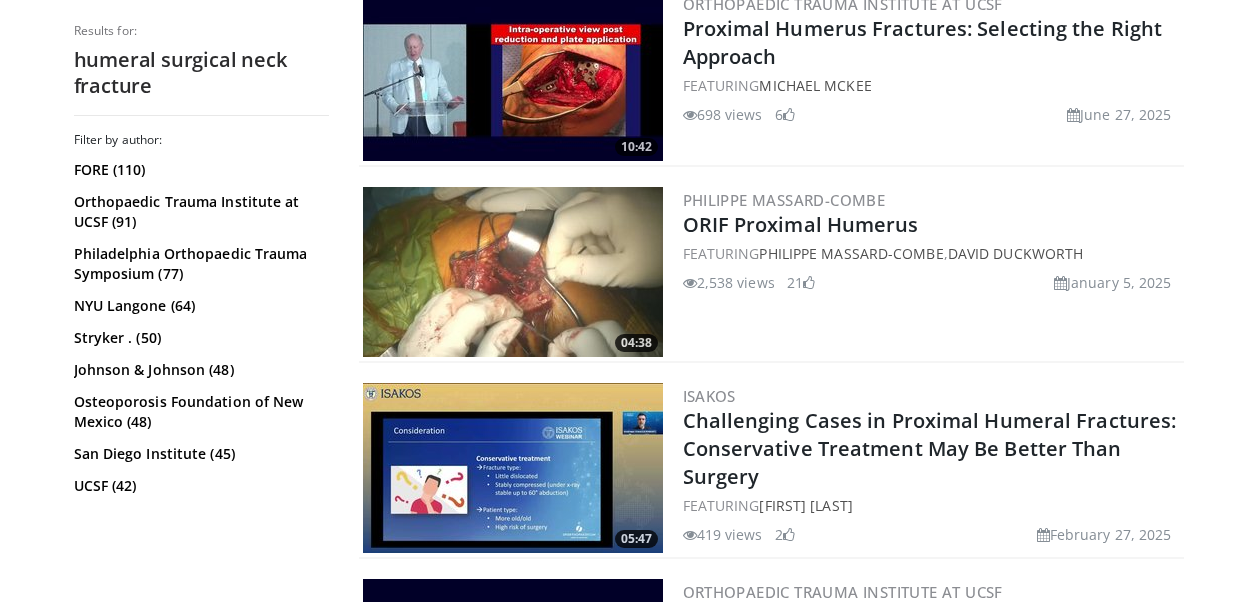 scroll, scrollTop: 3800, scrollLeft: 0, axis: vertical 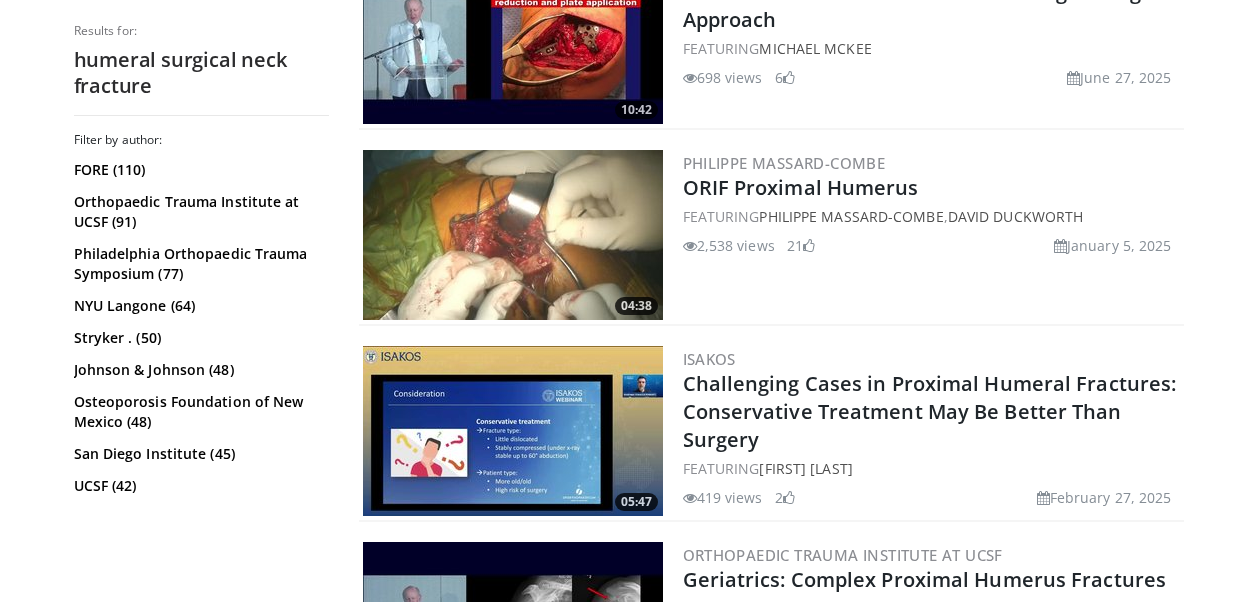 click at bounding box center (513, 235) 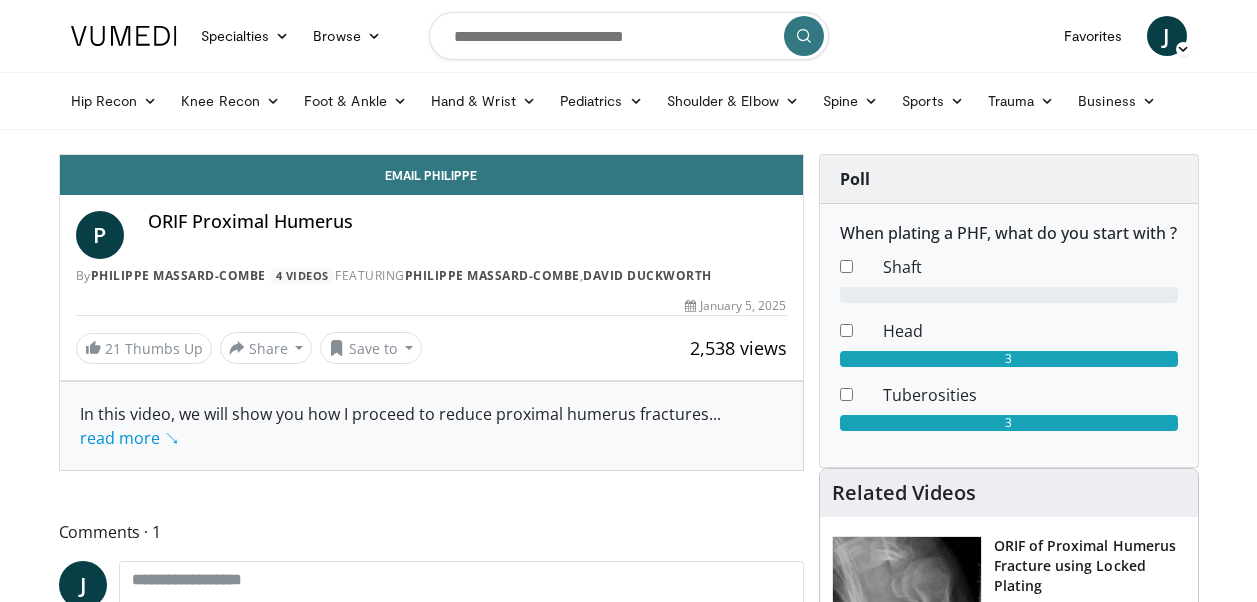 scroll, scrollTop: 0, scrollLeft: 0, axis: both 